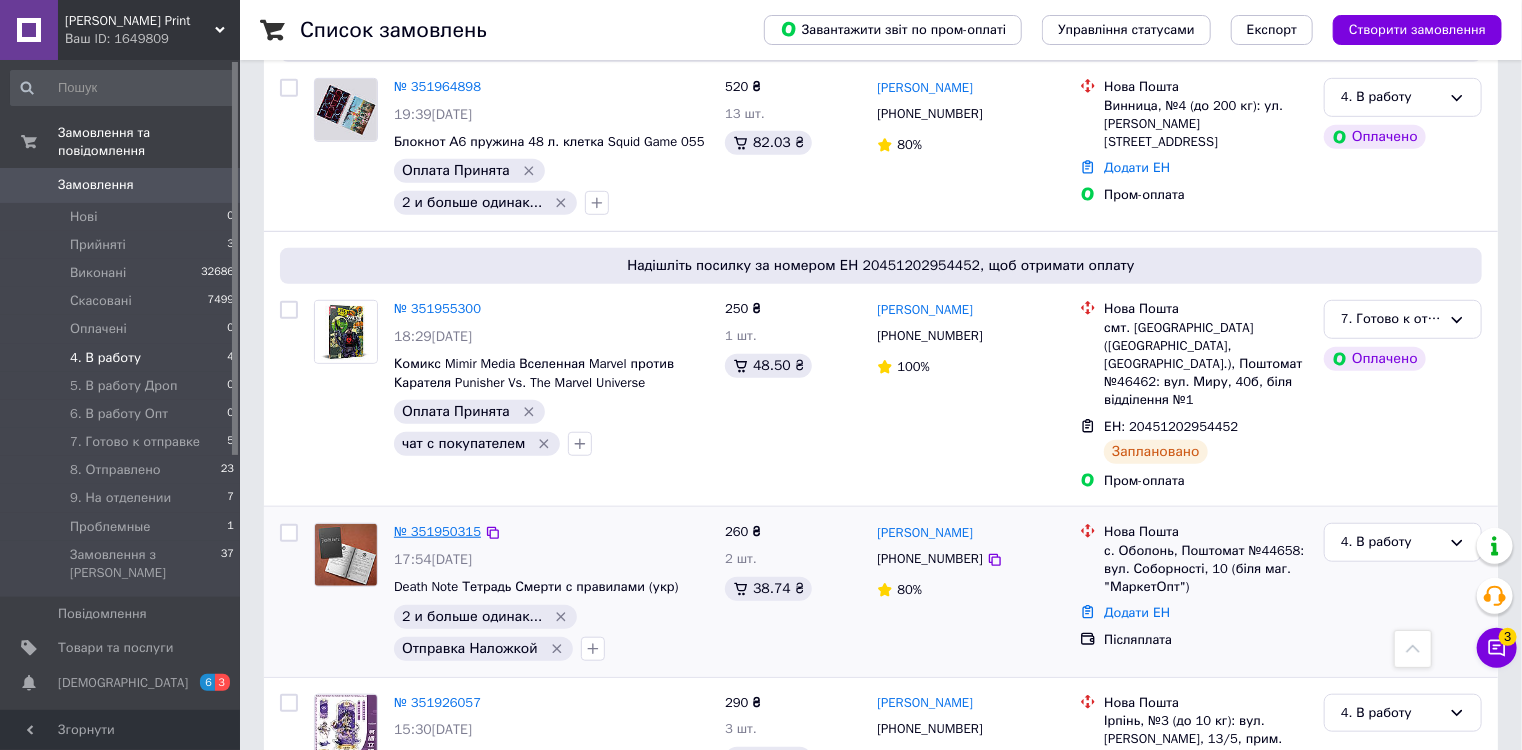 scroll, scrollTop: 640, scrollLeft: 0, axis: vertical 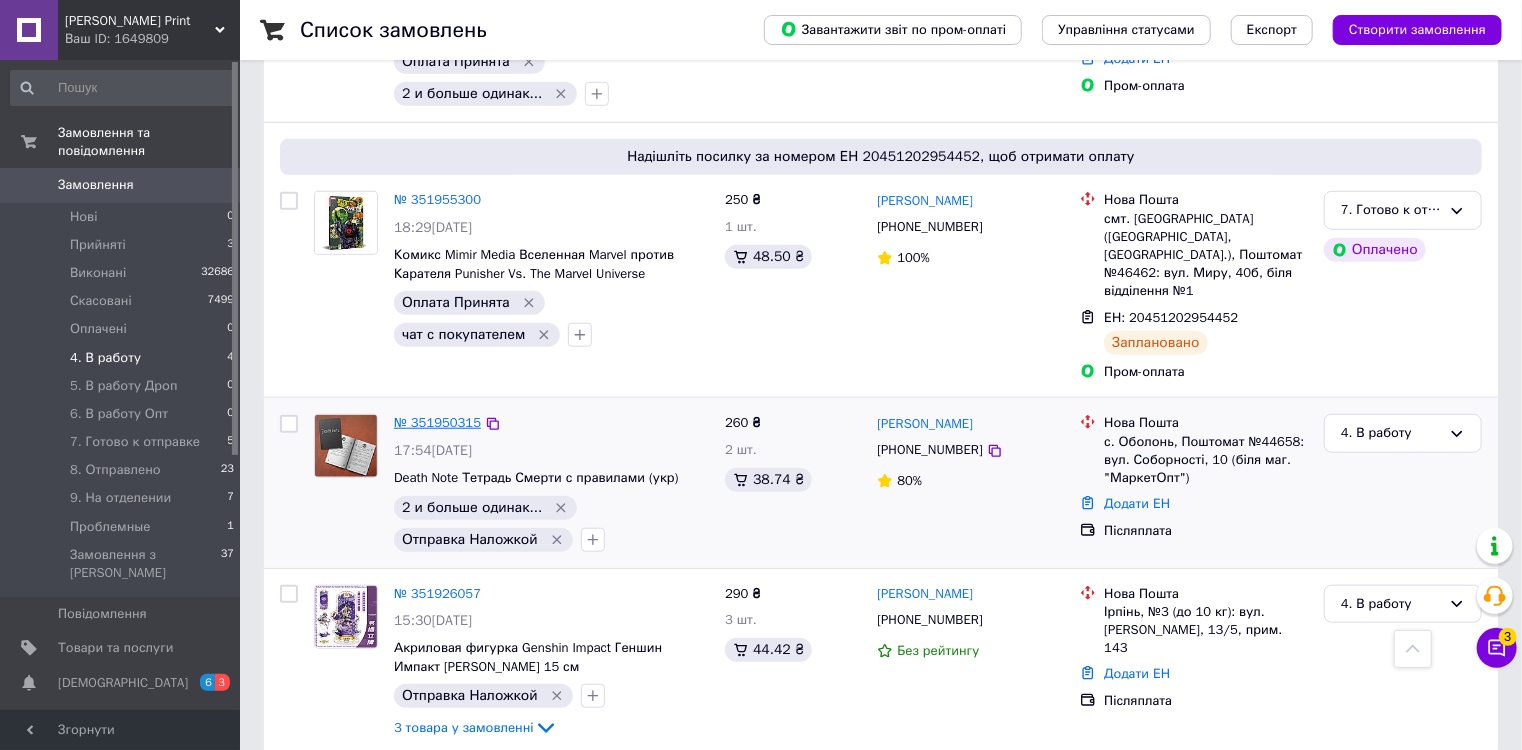 click on "№ 351950315" at bounding box center [437, 422] 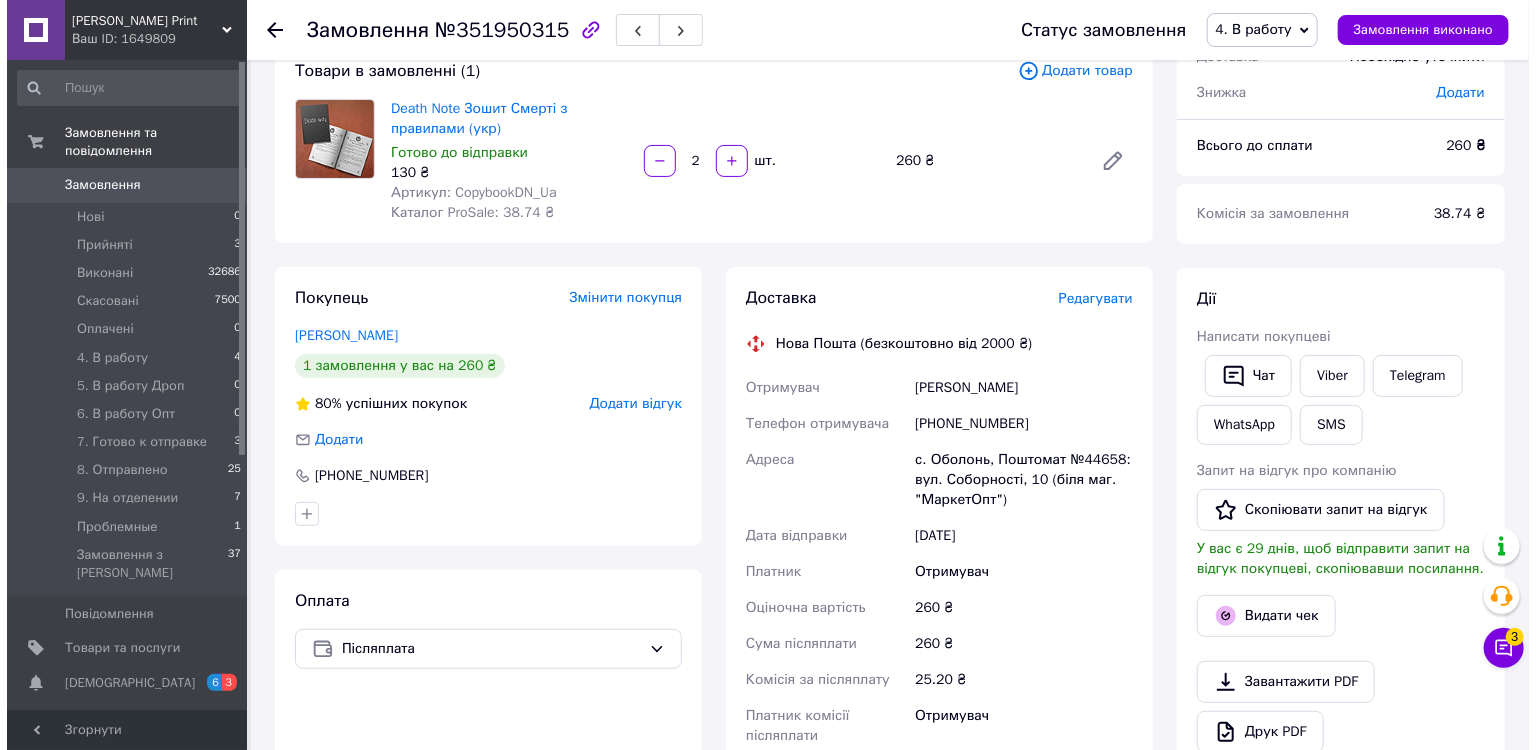 scroll, scrollTop: 80, scrollLeft: 0, axis: vertical 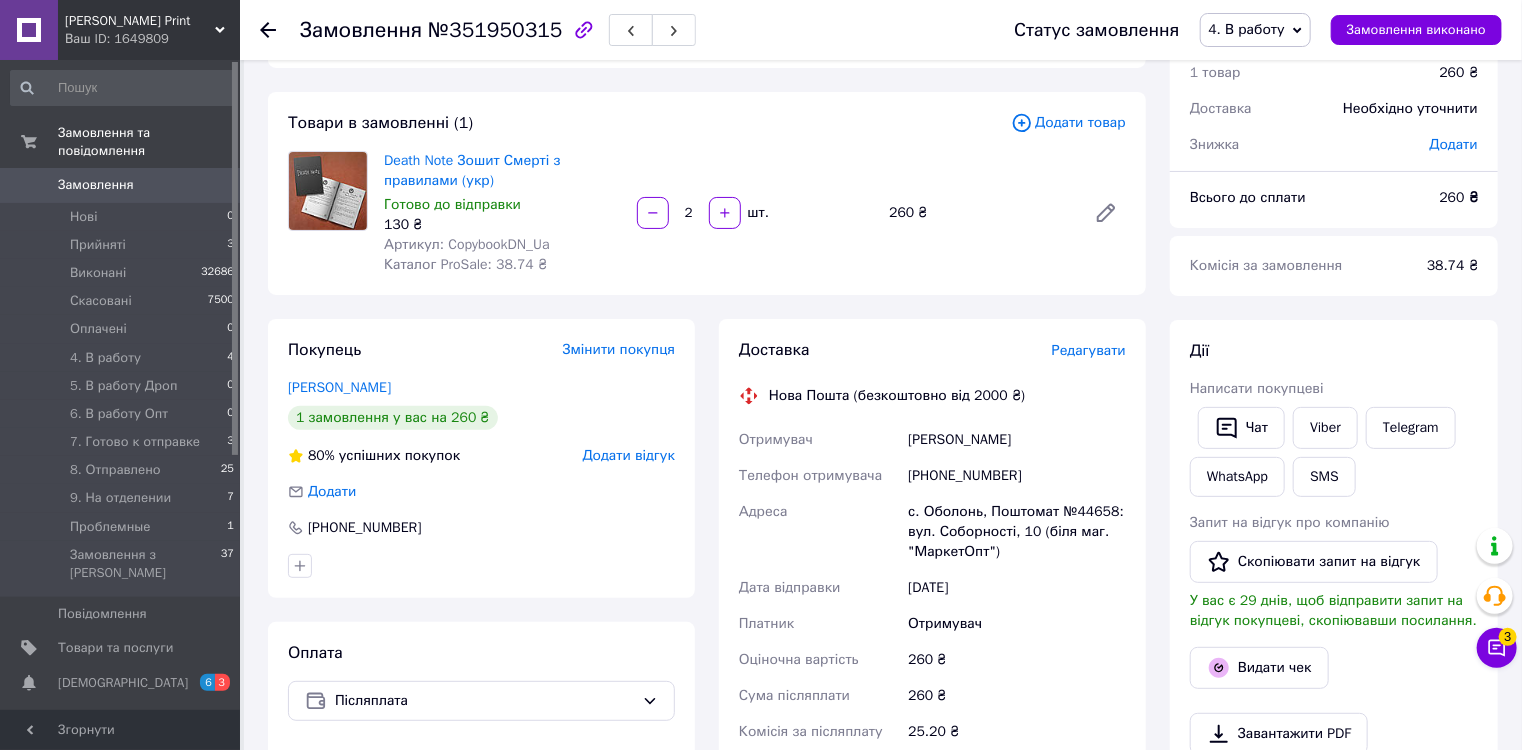 click on "Редагувати" at bounding box center [1089, 350] 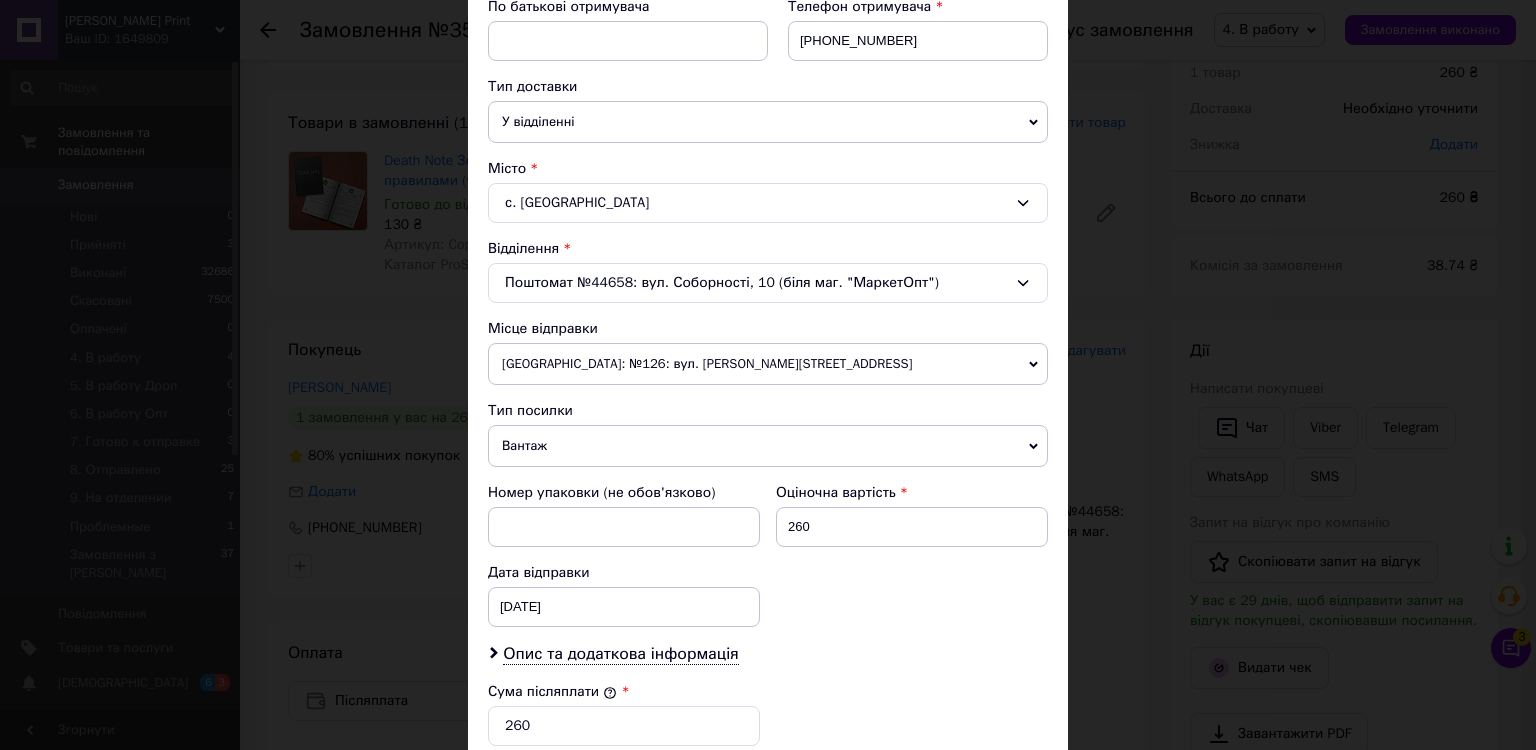scroll, scrollTop: 400, scrollLeft: 0, axis: vertical 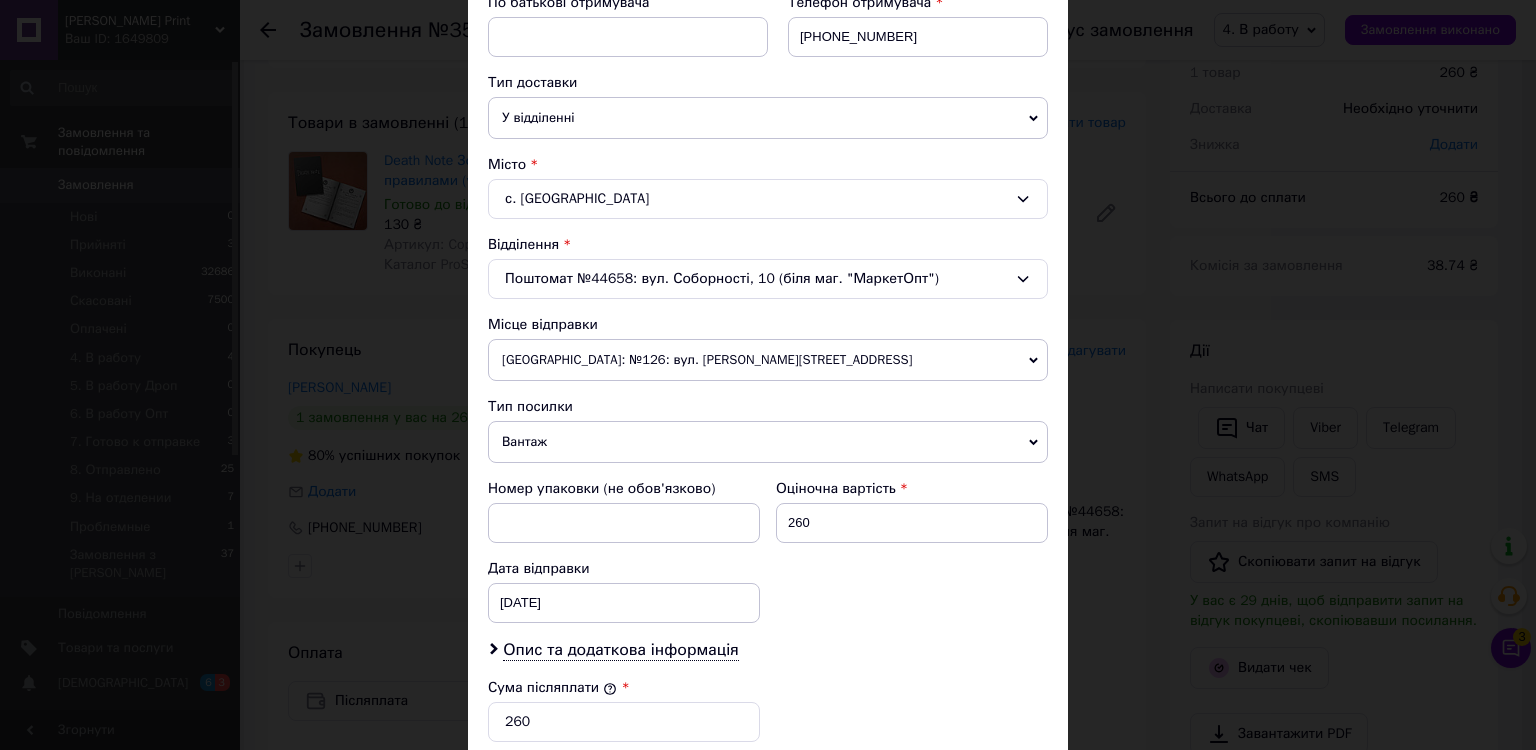 click on "Вантаж" at bounding box center (768, 442) 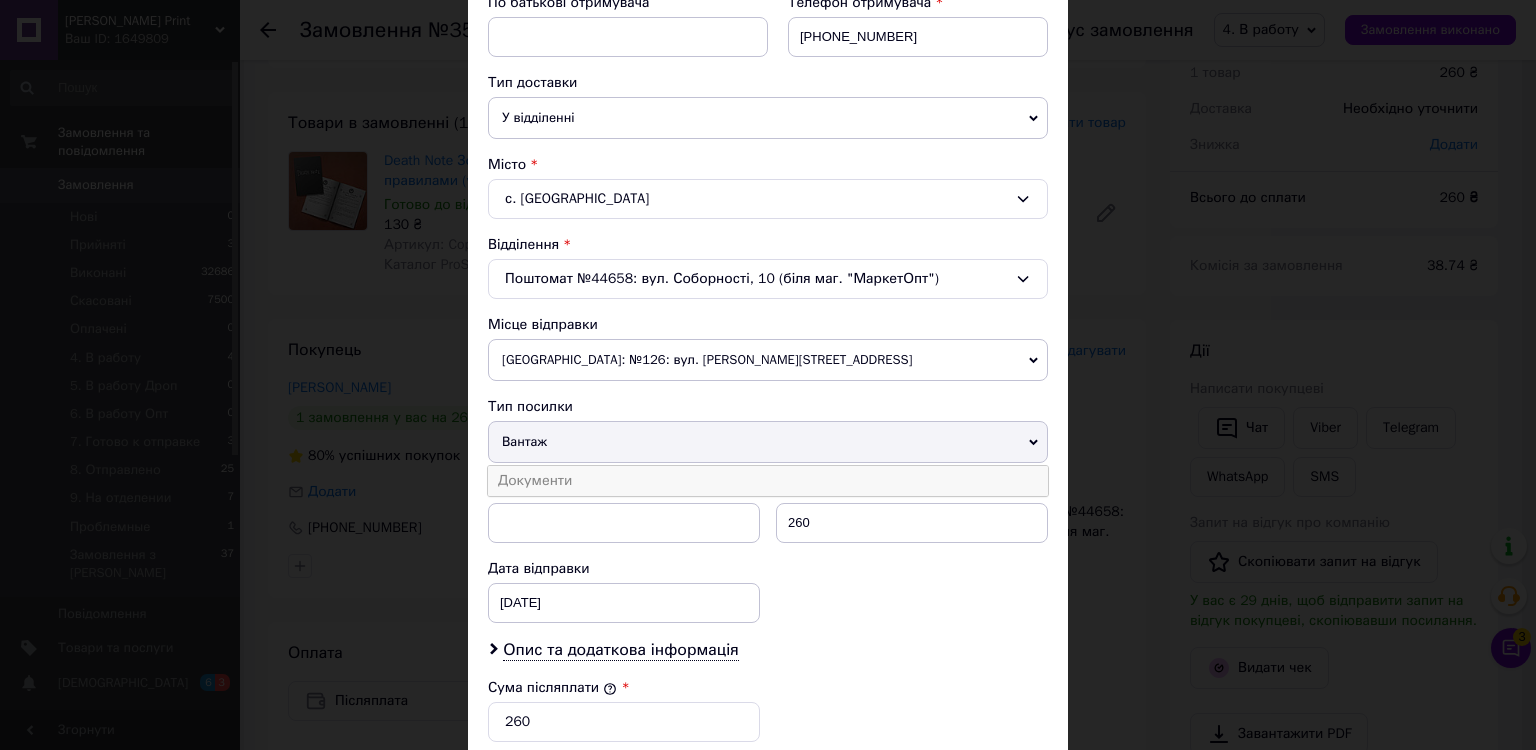 click on "Документи" at bounding box center (768, 481) 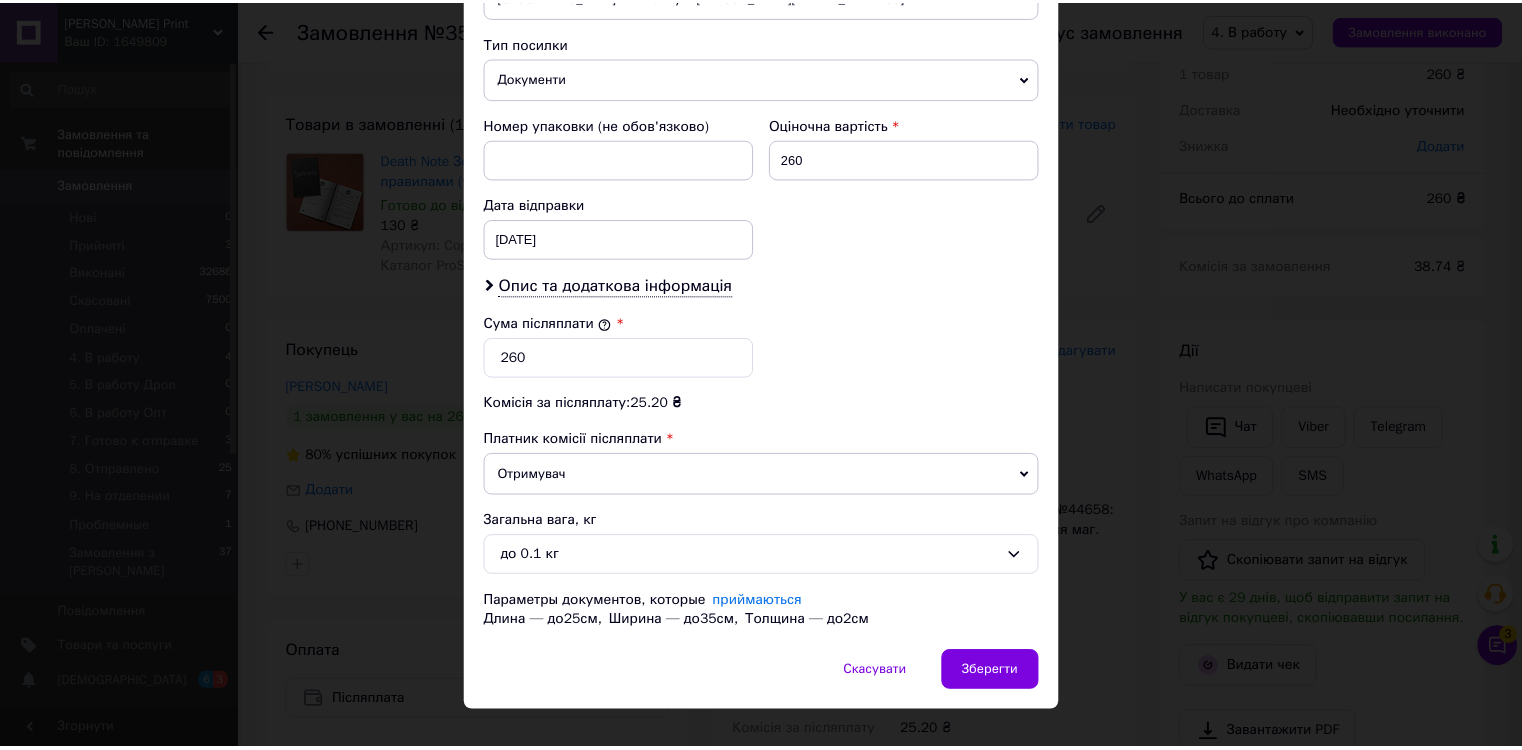 scroll, scrollTop: 790, scrollLeft: 0, axis: vertical 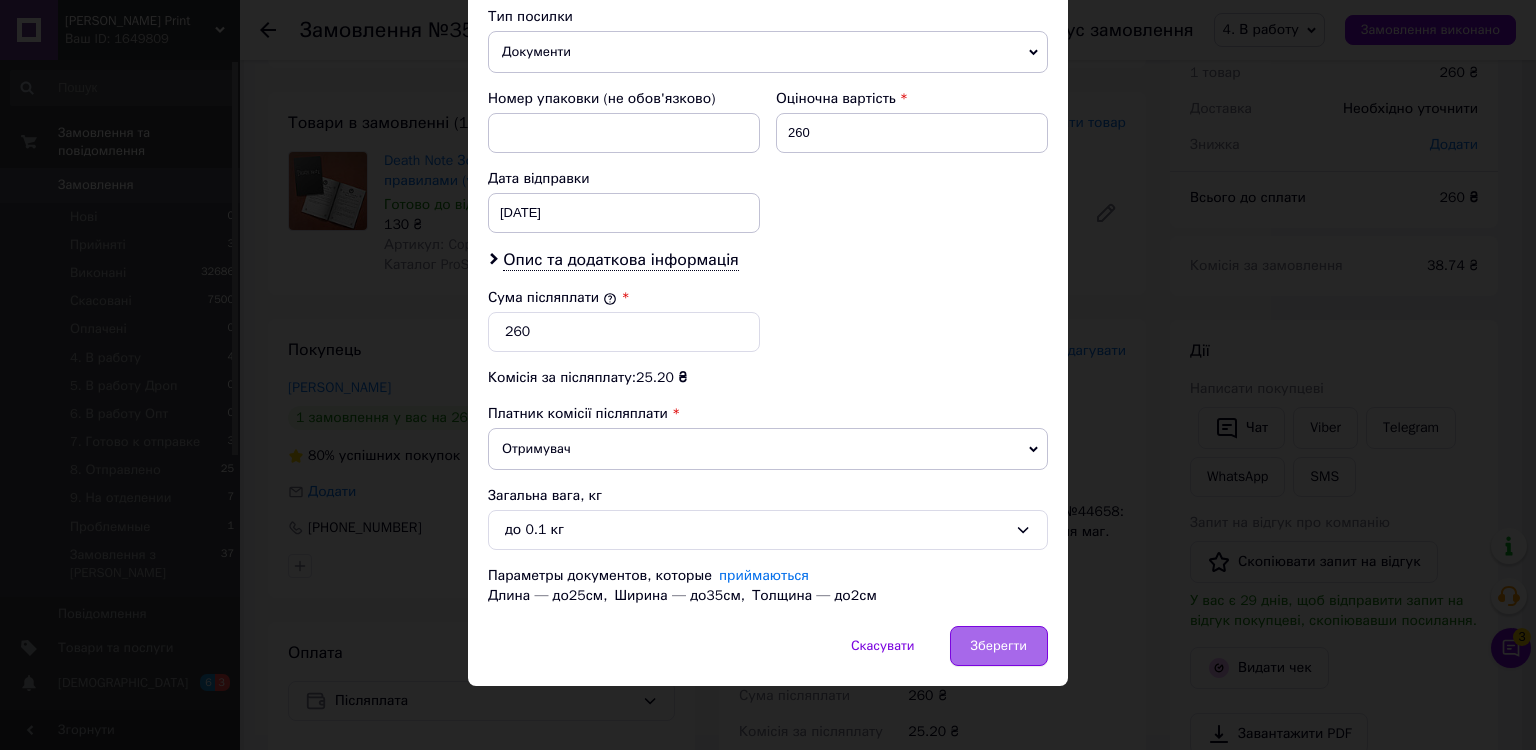 click on "Зберегти" at bounding box center (999, 646) 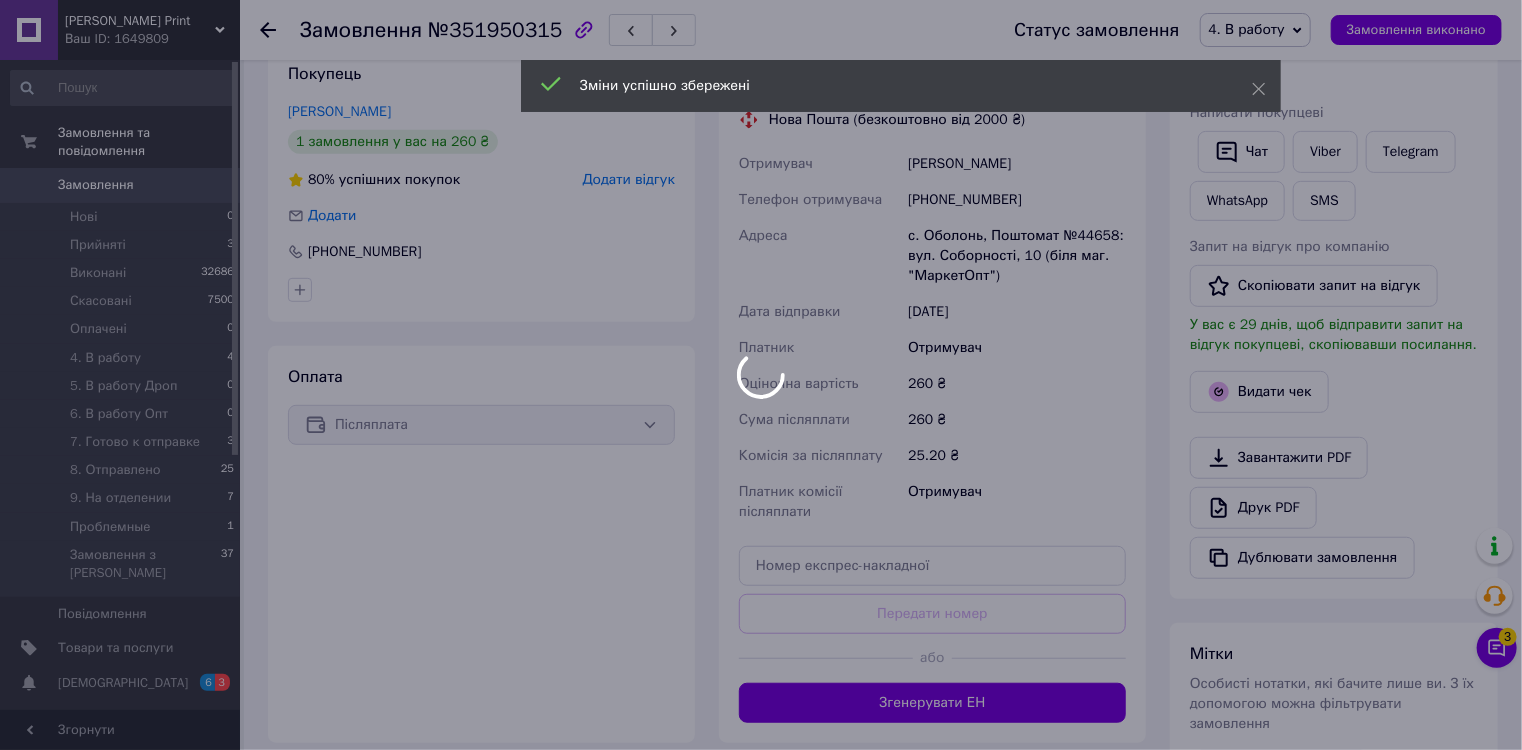 scroll, scrollTop: 400, scrollLeft: 0, axis: vertical 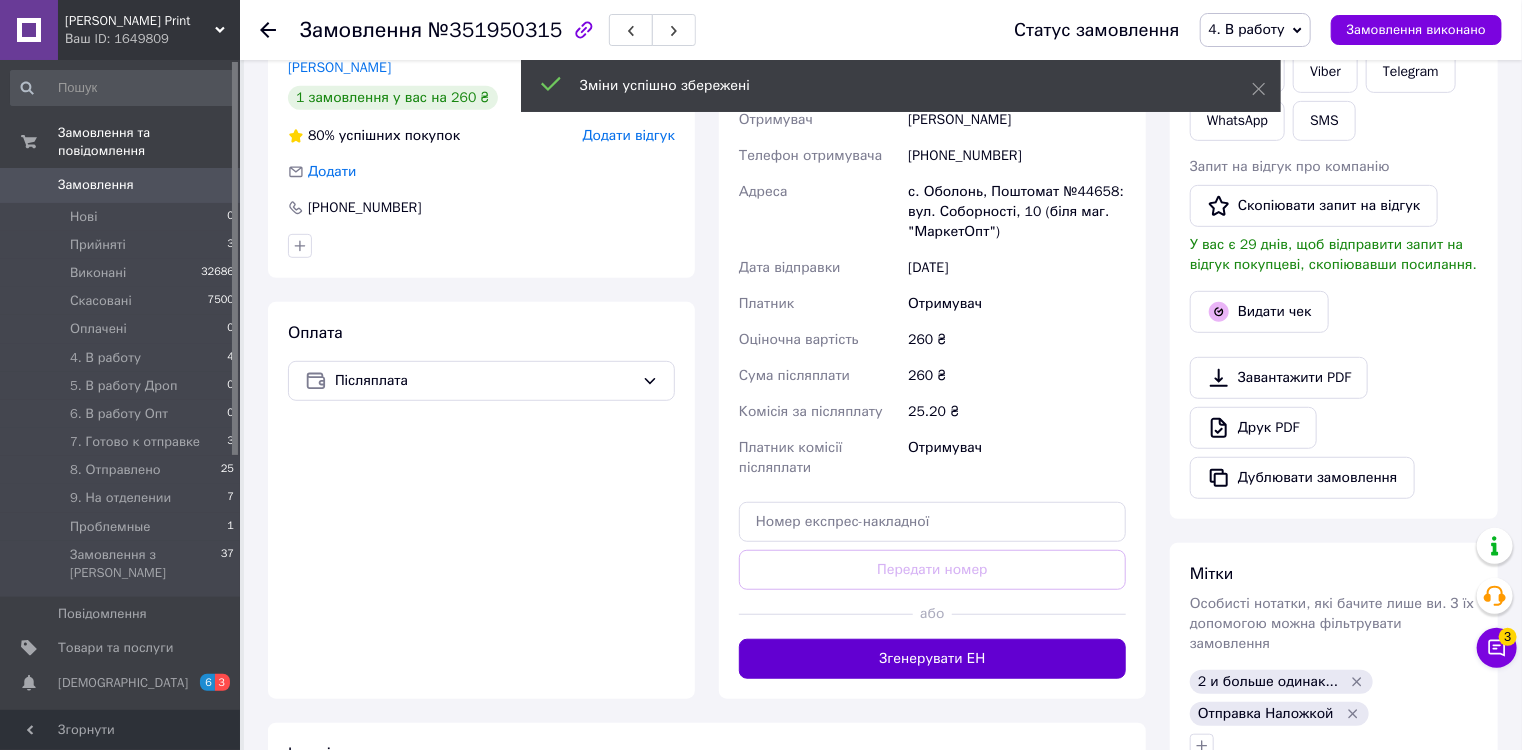 click on "Згенерувати ЕН" at bounding box center [932, 659] 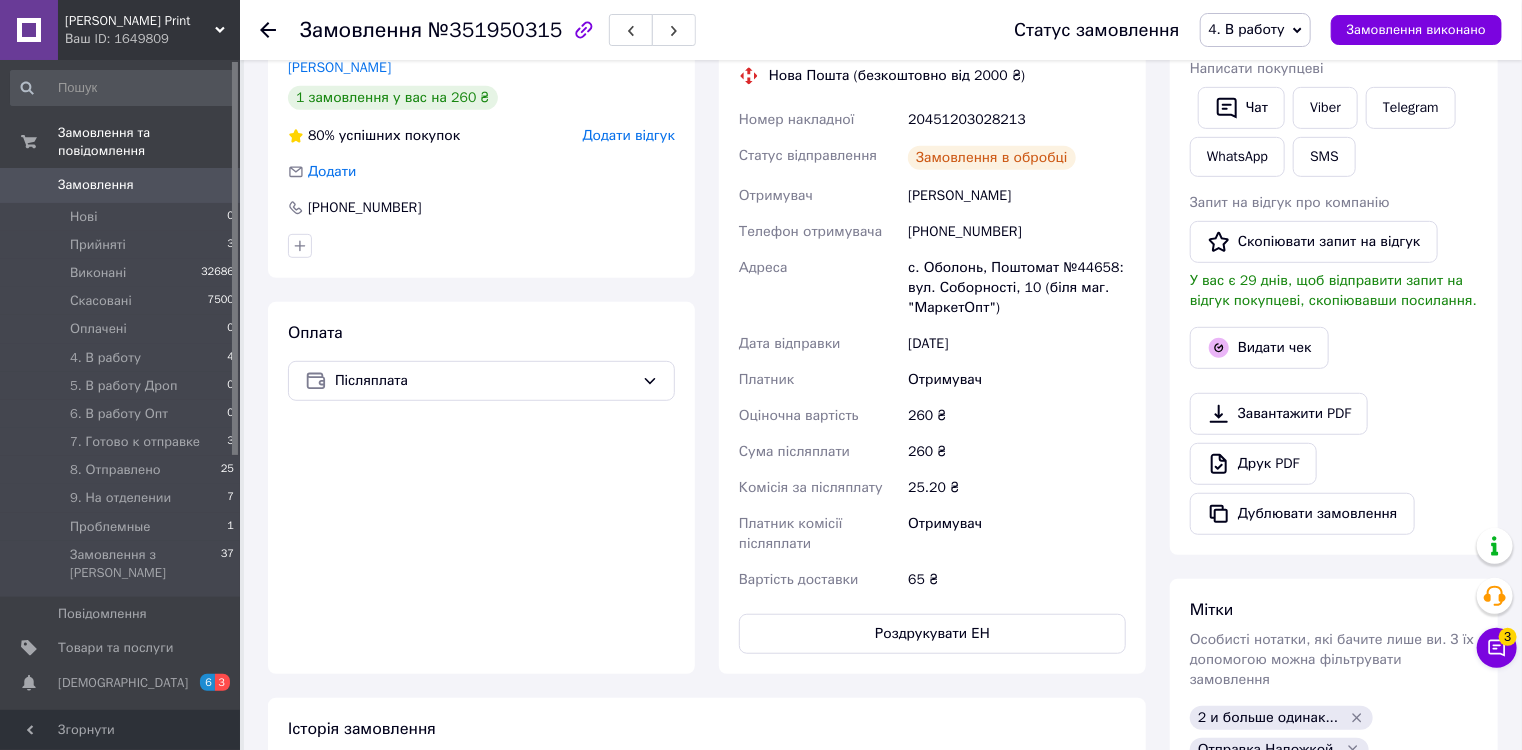 click on "4. В работу" at bounding box center (1247, 29) 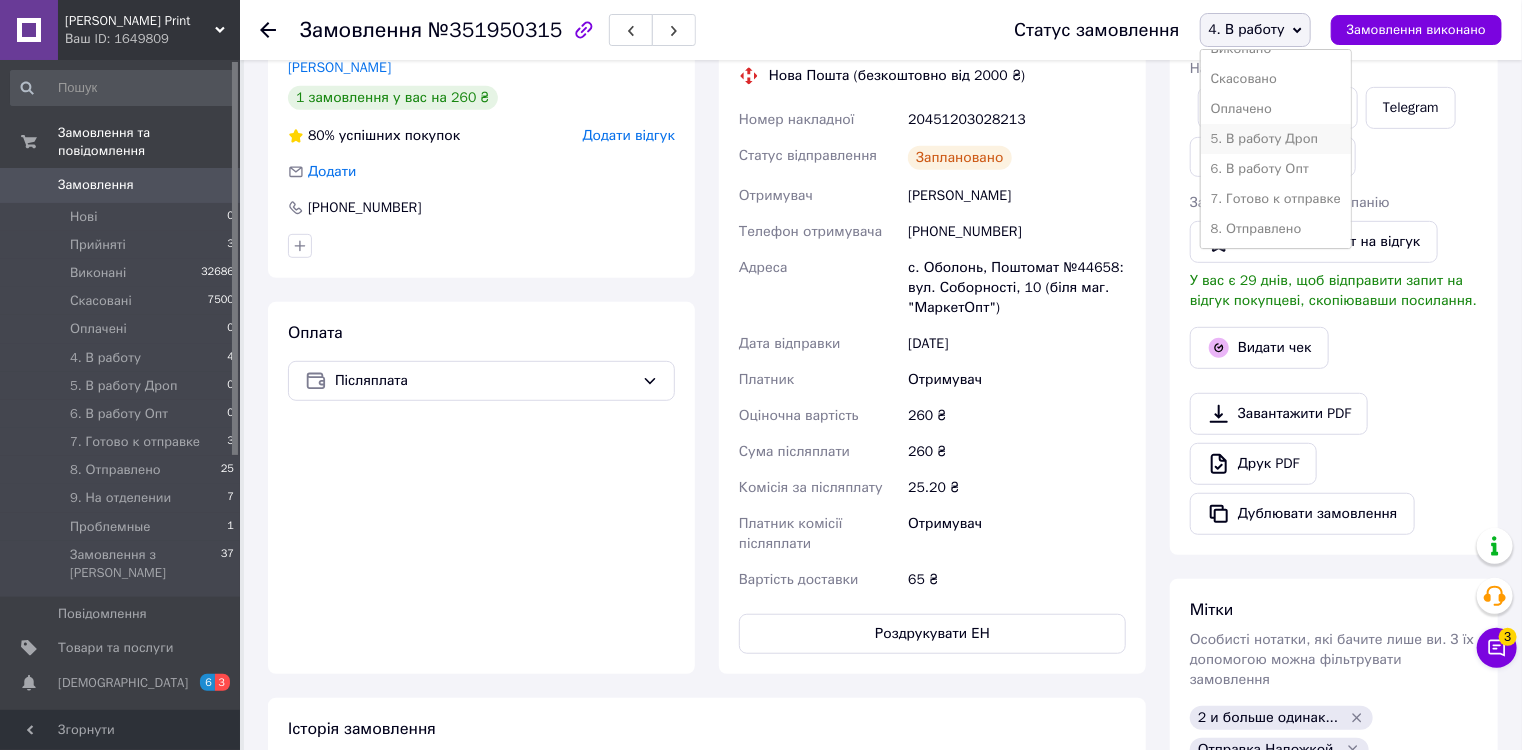 scroll, scrollTop: 80, scrollLeft: 0, axis: vertical 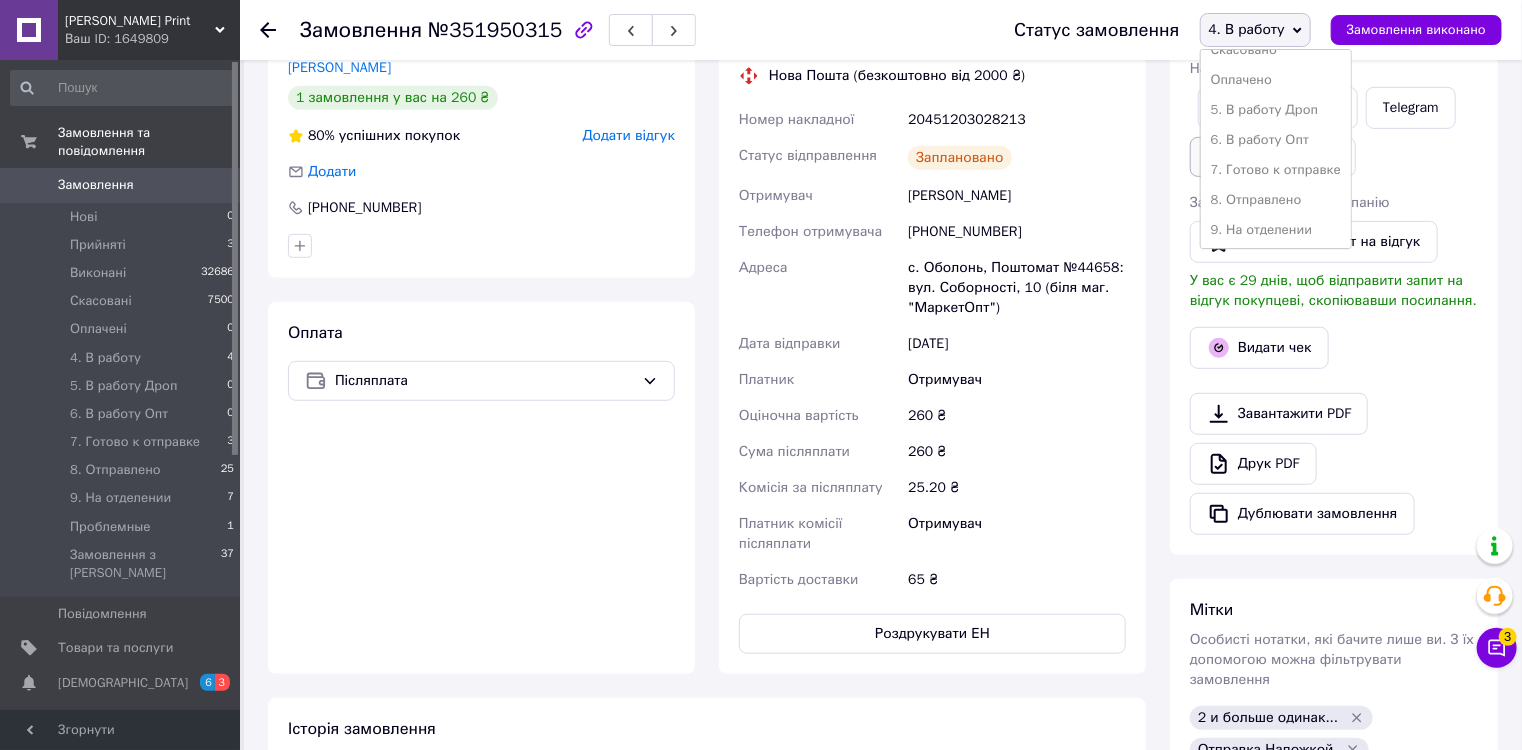 drag, startPoint x: 1274, startPoint y: 166, endPoint x: 1259, endPoint y: 165, distance: 15.033297 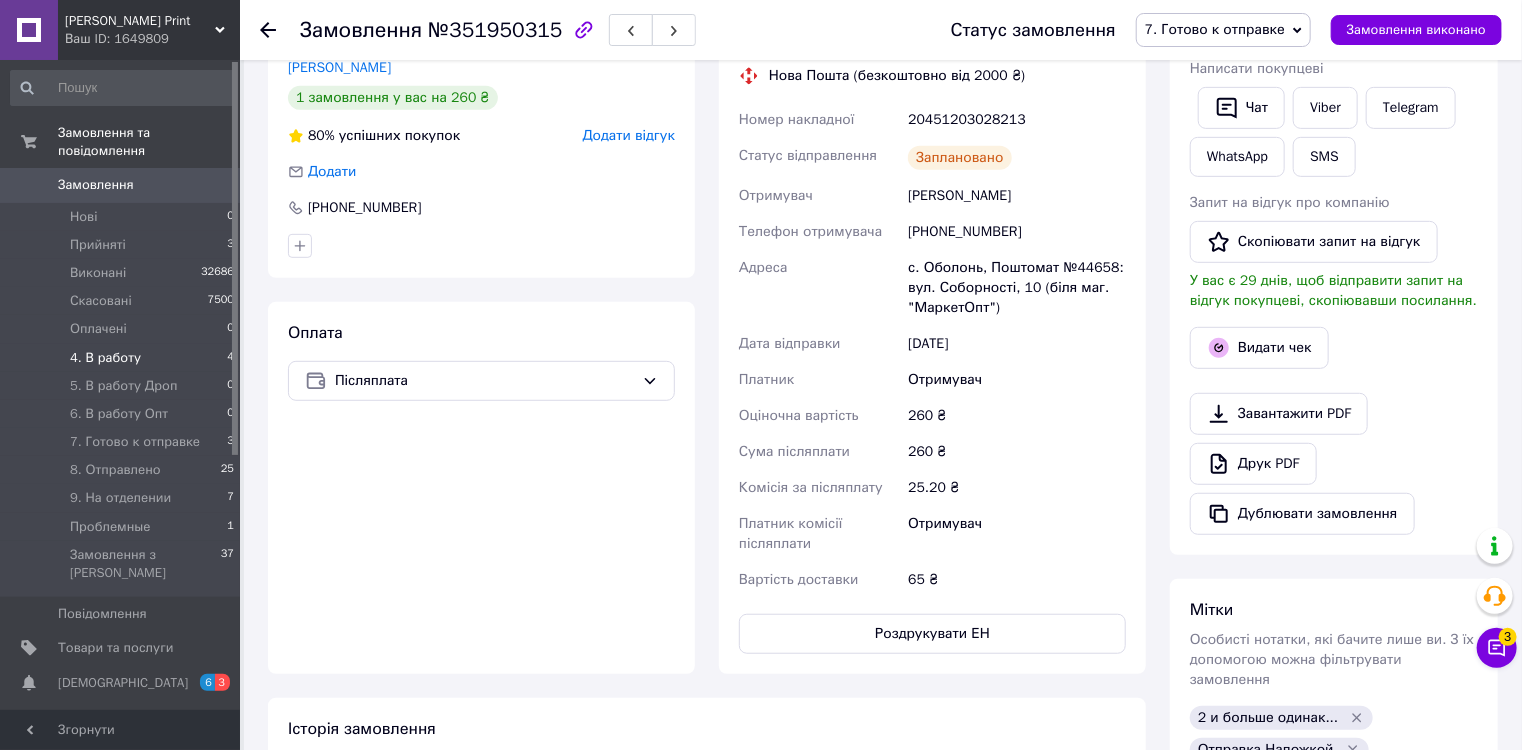 click on "4. В работу" at bounding box center [105, 358] 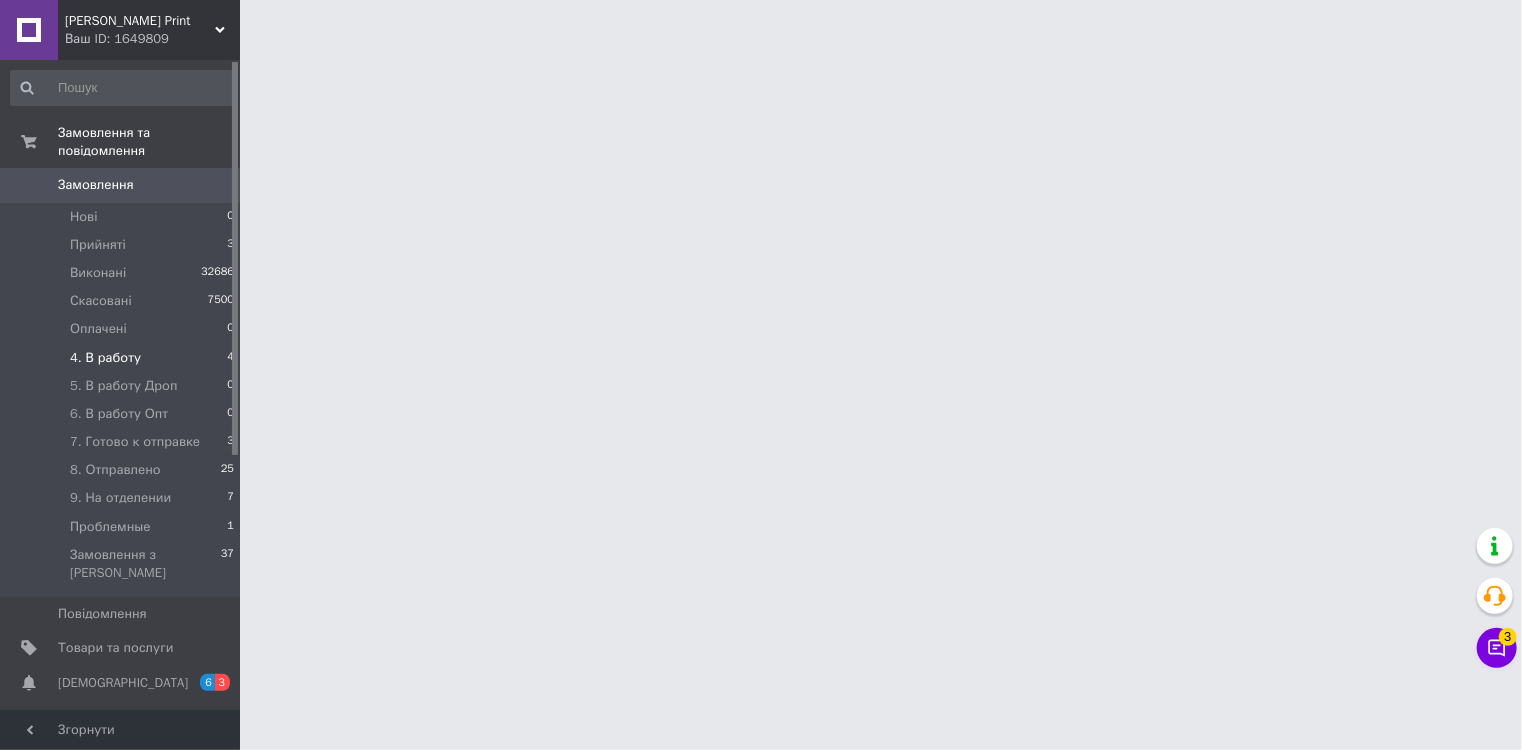 scroll, scrollTop: 0, scrollLeft: 0, axis: both 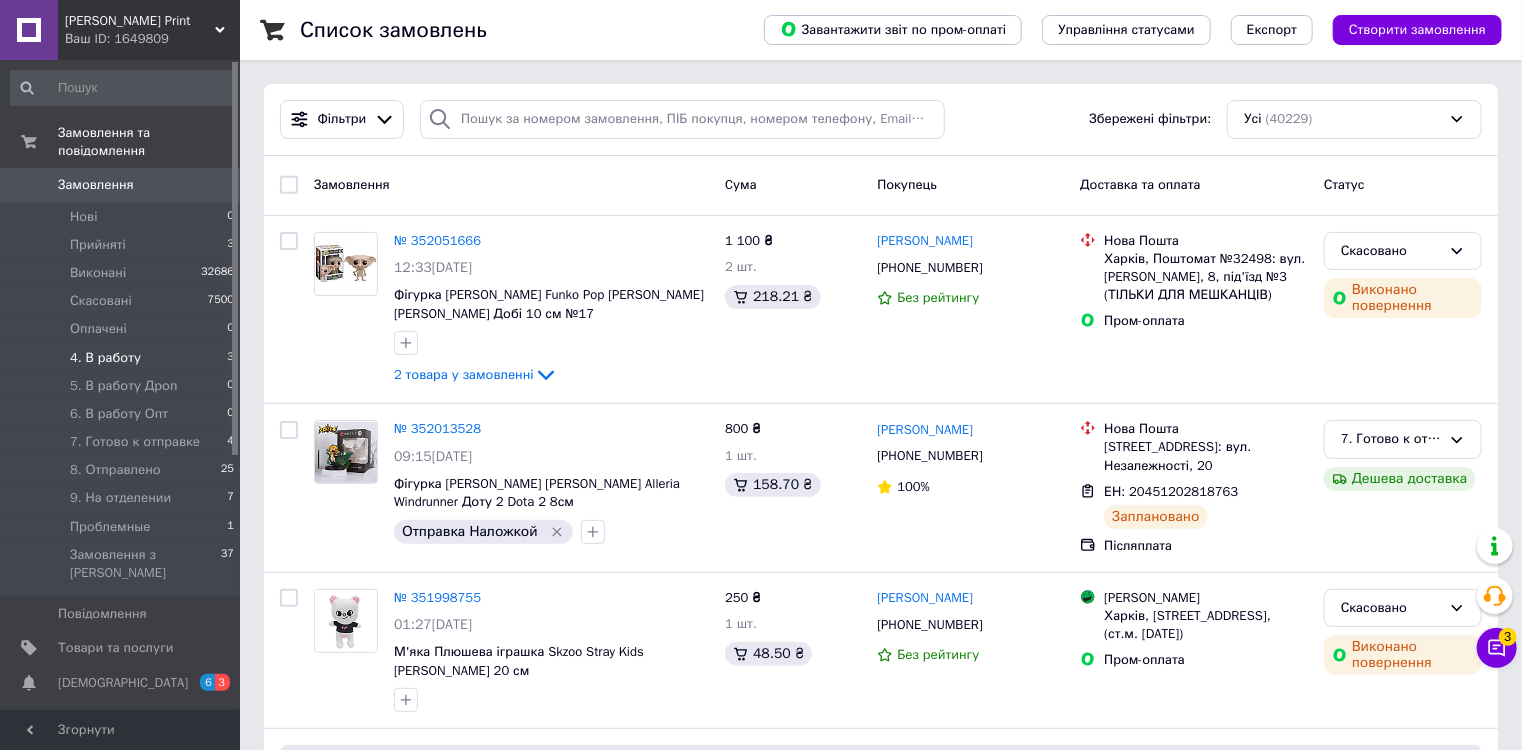 click on "4. В работу" at bounding box center (105, 358) 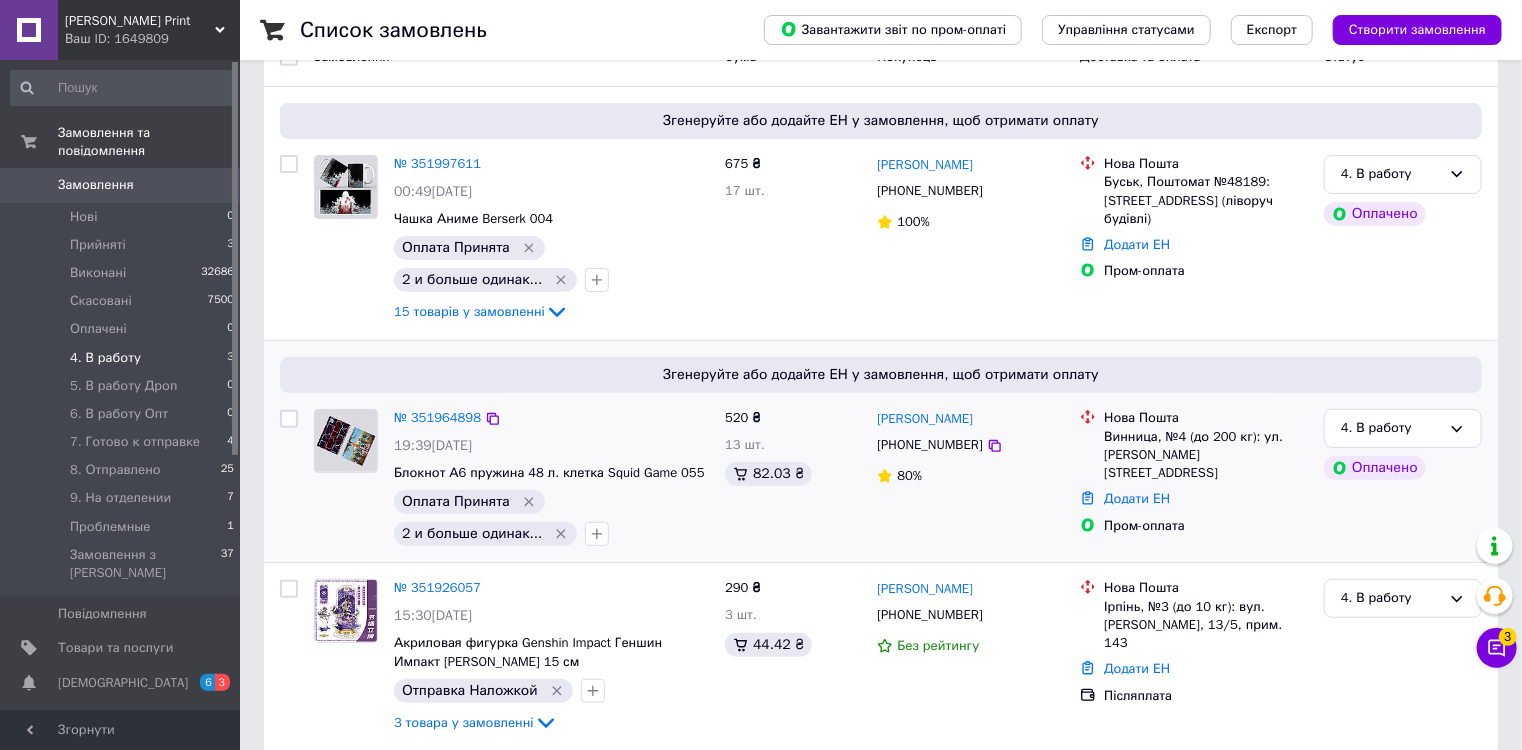 scroll, scrollTop: 224, scrollLeft: 0, axis: vertical 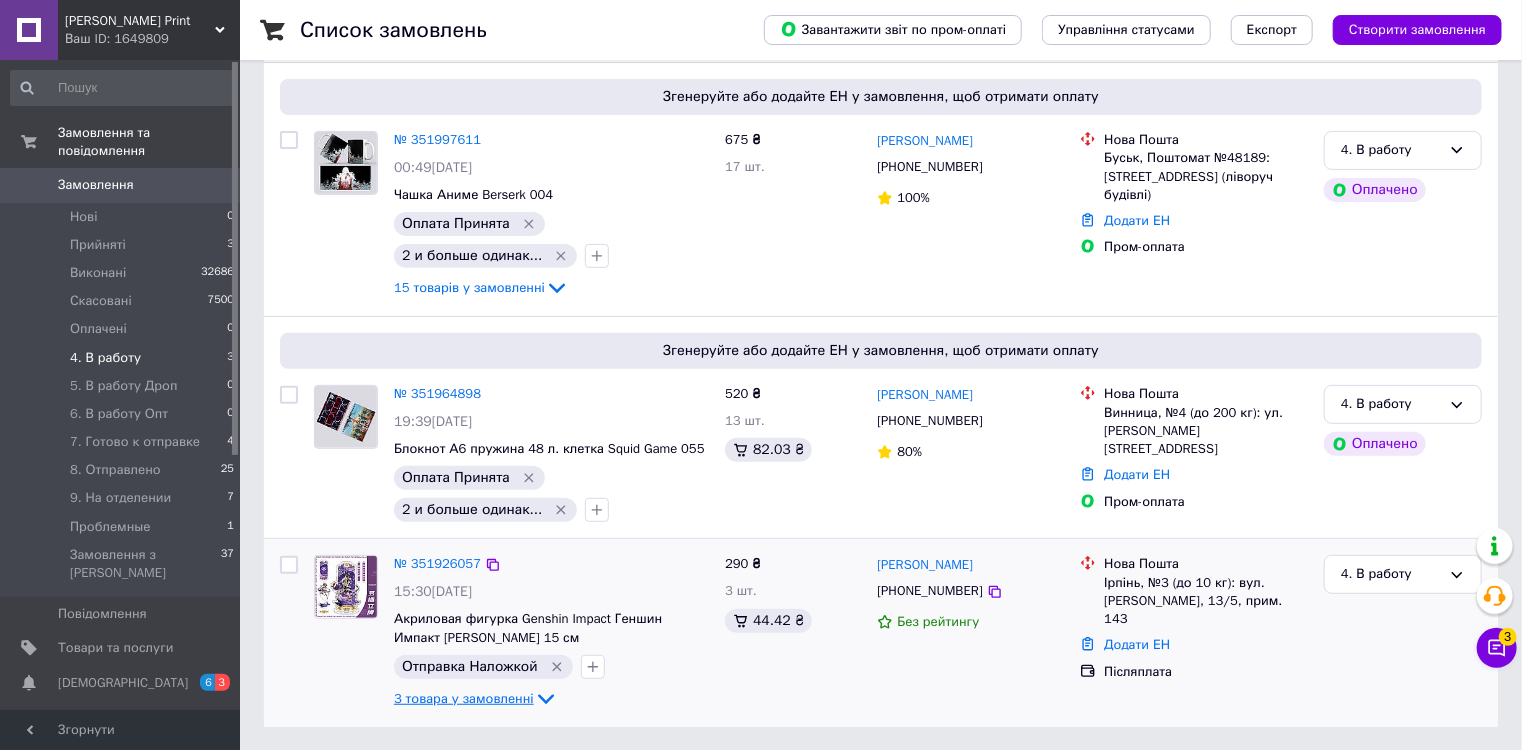 click on "3 товара у замовленні" at bounding box center (464, 698) 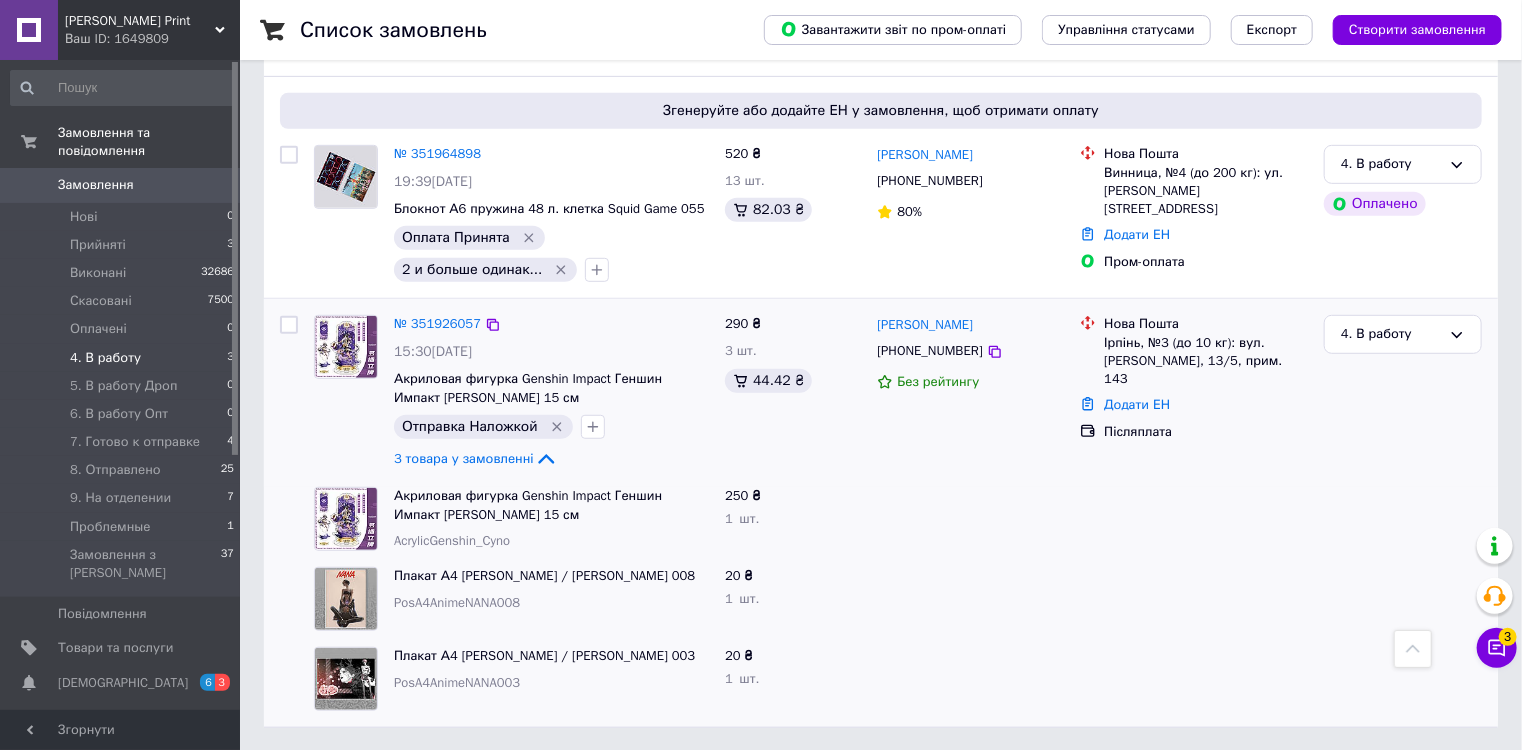 scroll, scrollTop: 464, scrollLeft: 0, axis: vertical 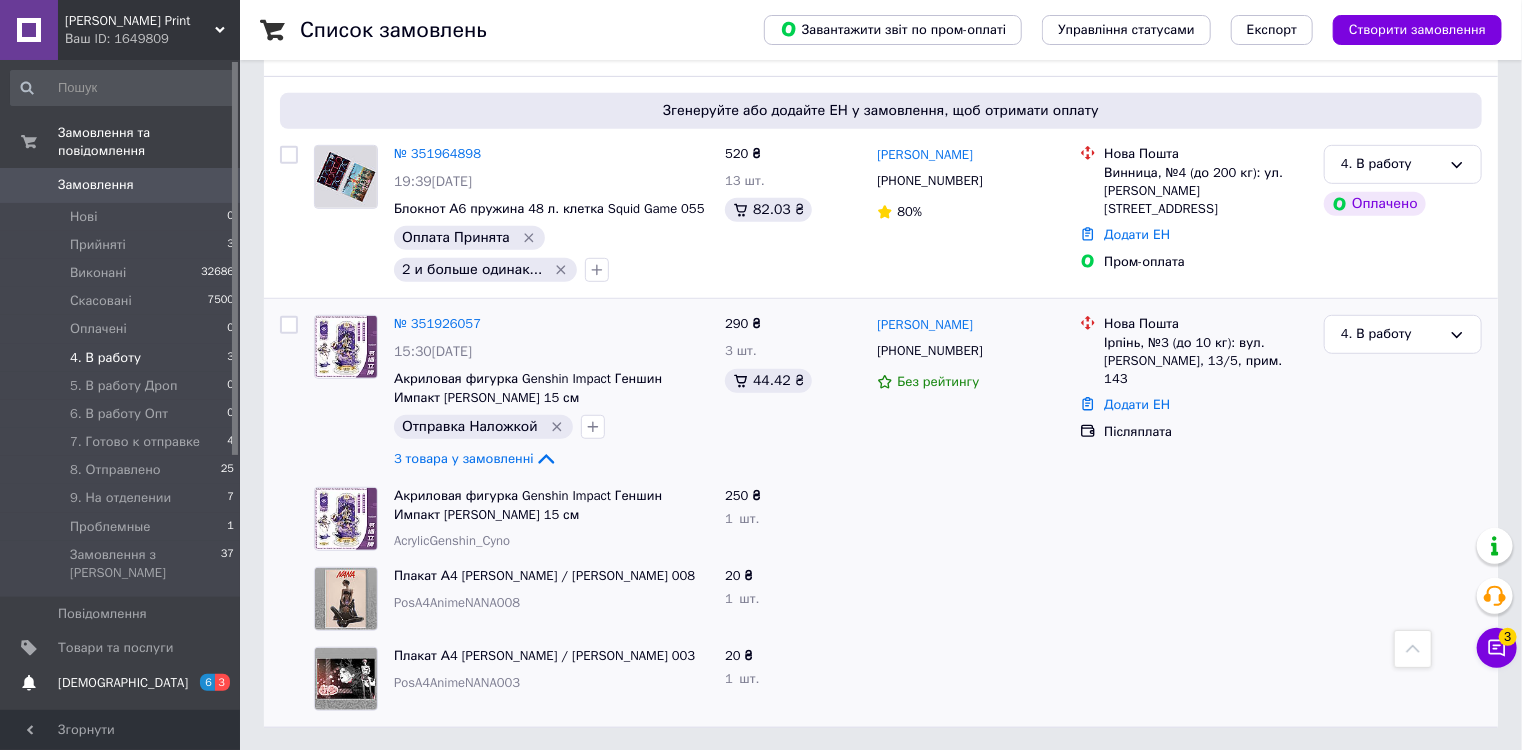 click on "[DEMOGRAPHIC_DATA]" at bounding box center (123, 683) 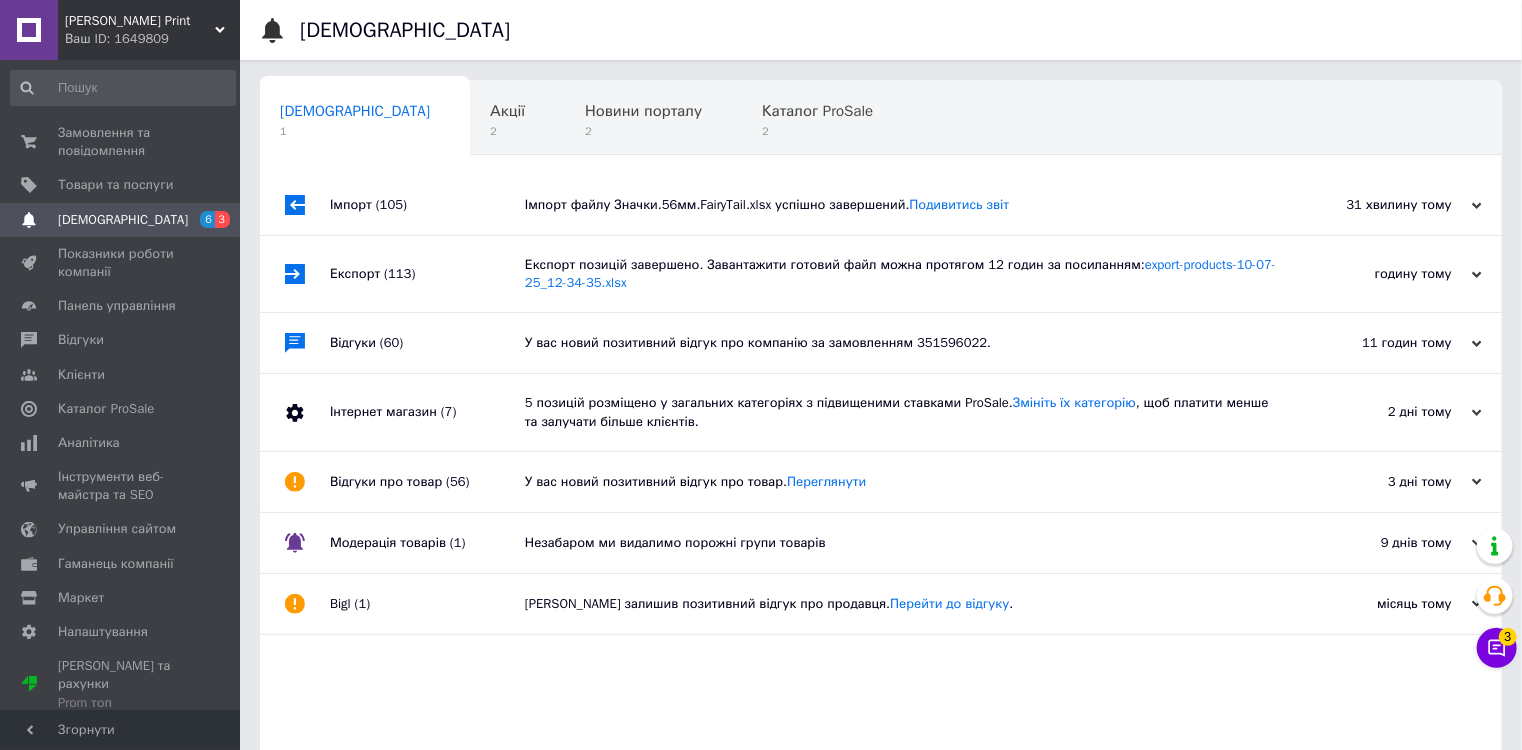click on "У вас новий позитивний відгук про компанію за замовленням 351596022." at bounding box center (903, 343) 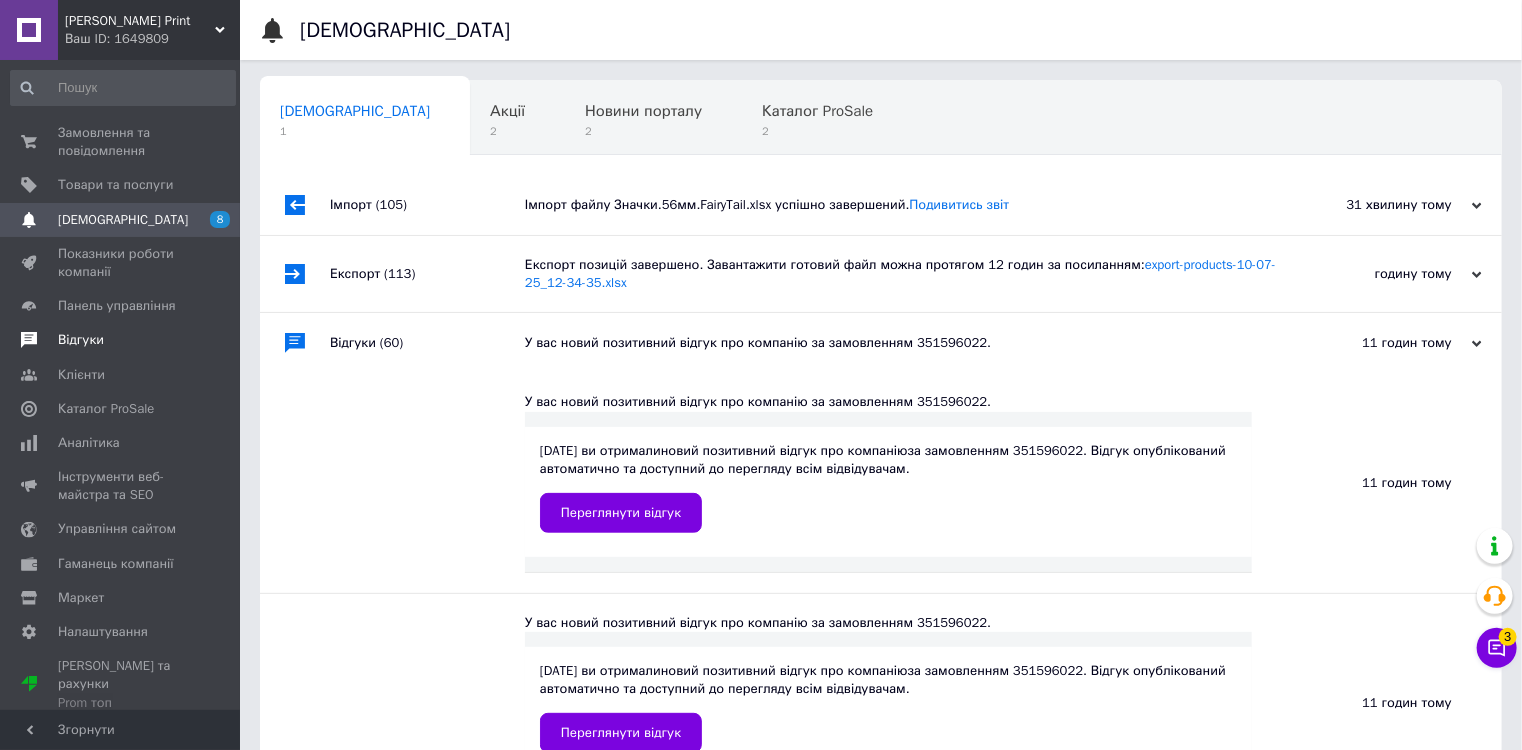 click on "Відгуки" at bounding box center (81, 340) 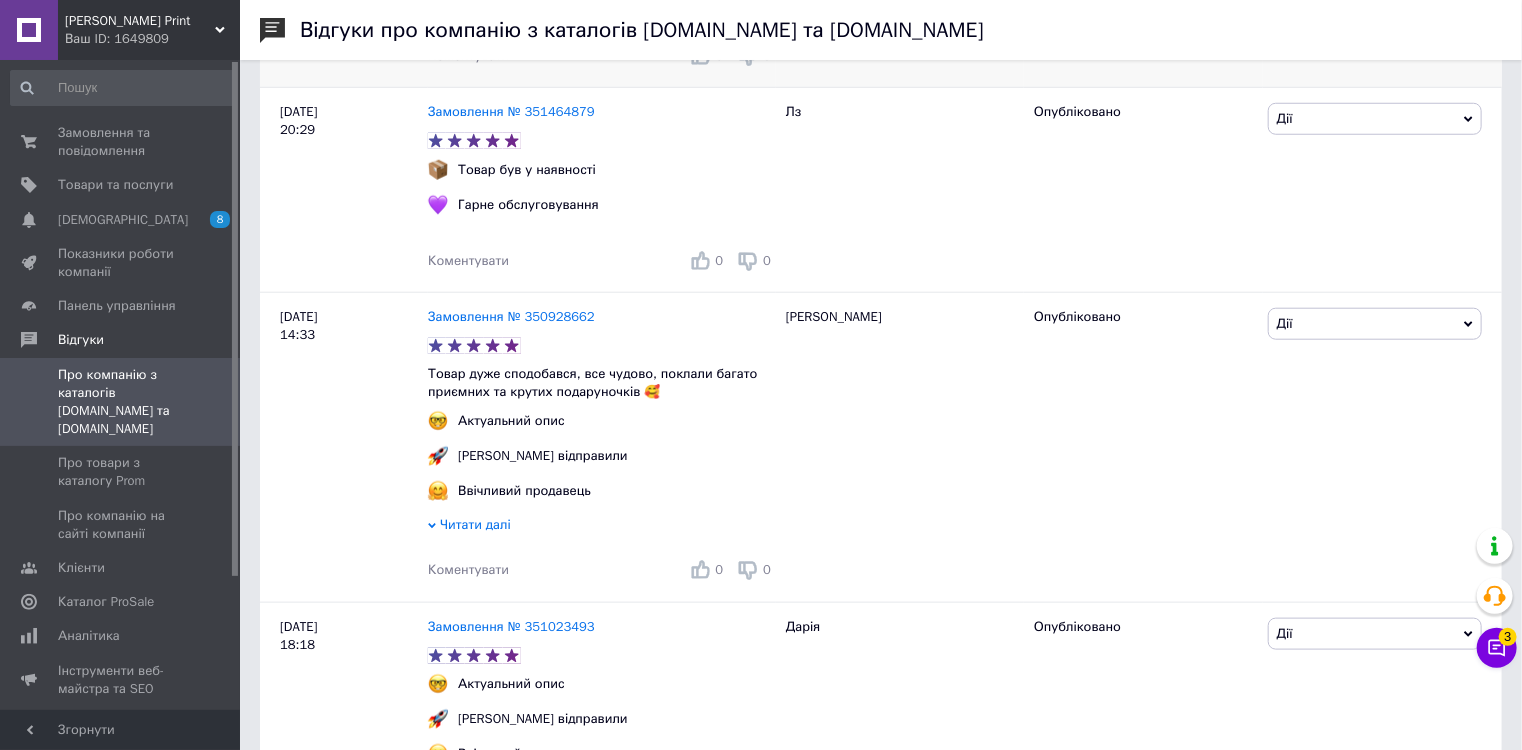 scroll, scrollTop: 880, scrollLeft: 0, axis: vertical 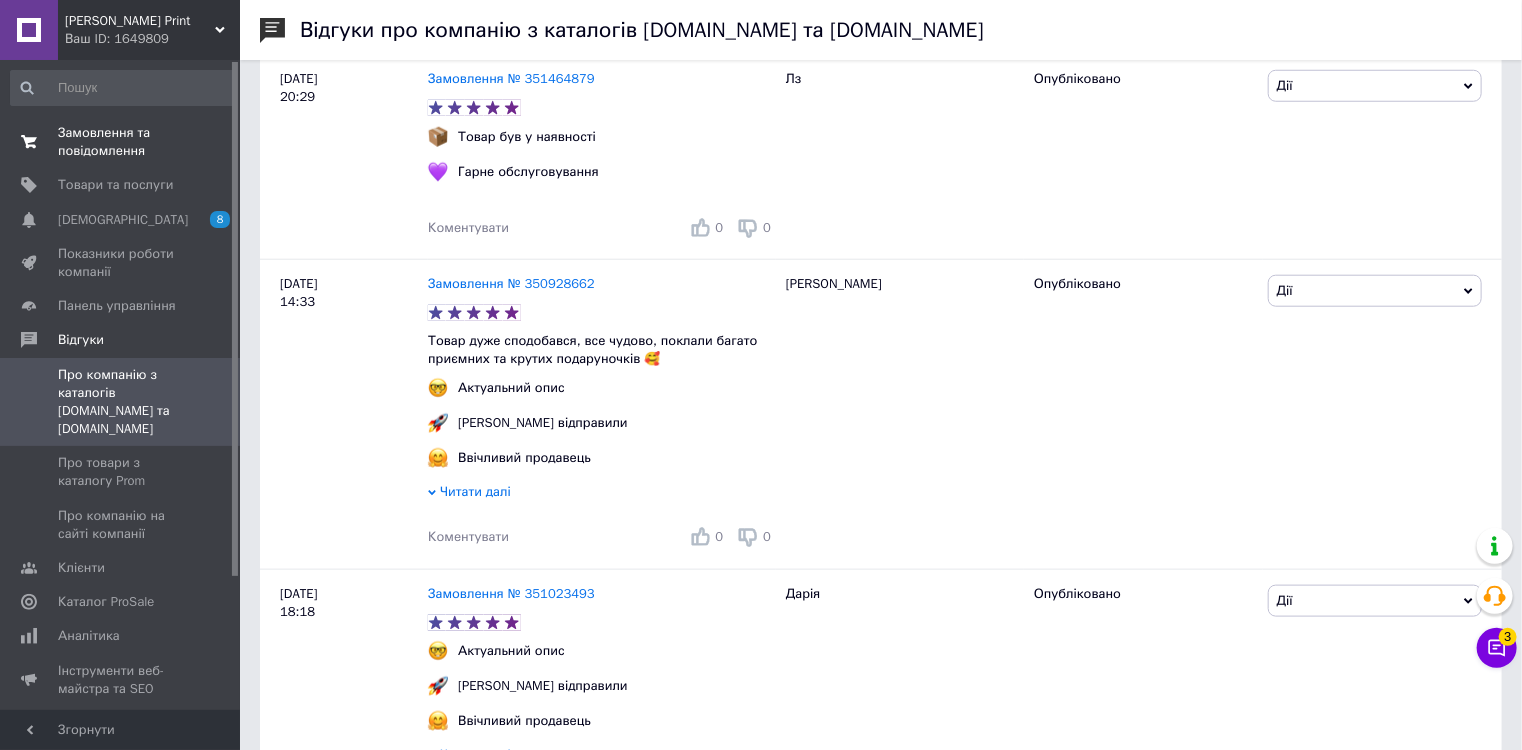 click on "Замовлення та повідомлення" at bounding box center (121, 142) 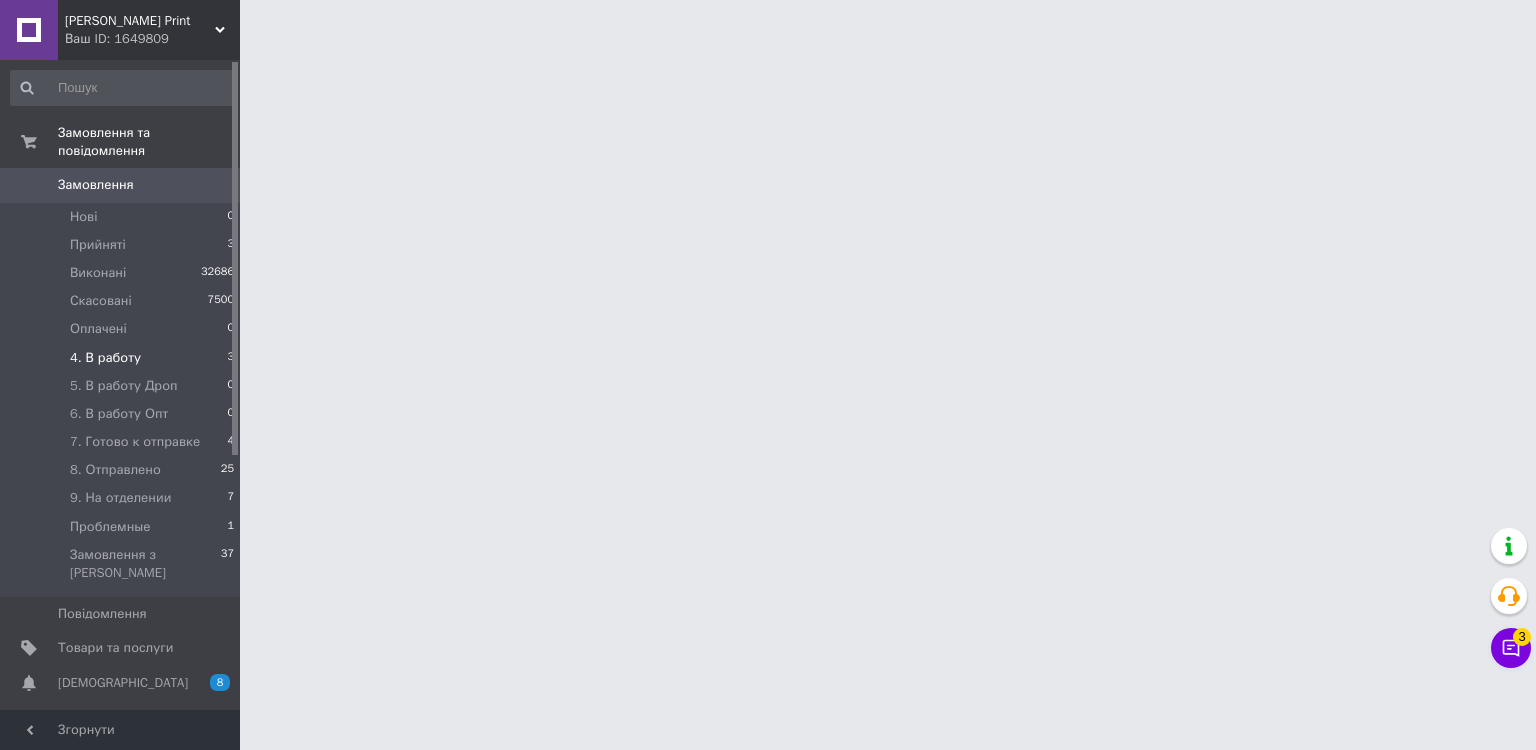 click on "4. В работу" at bounding box center (105, 358) 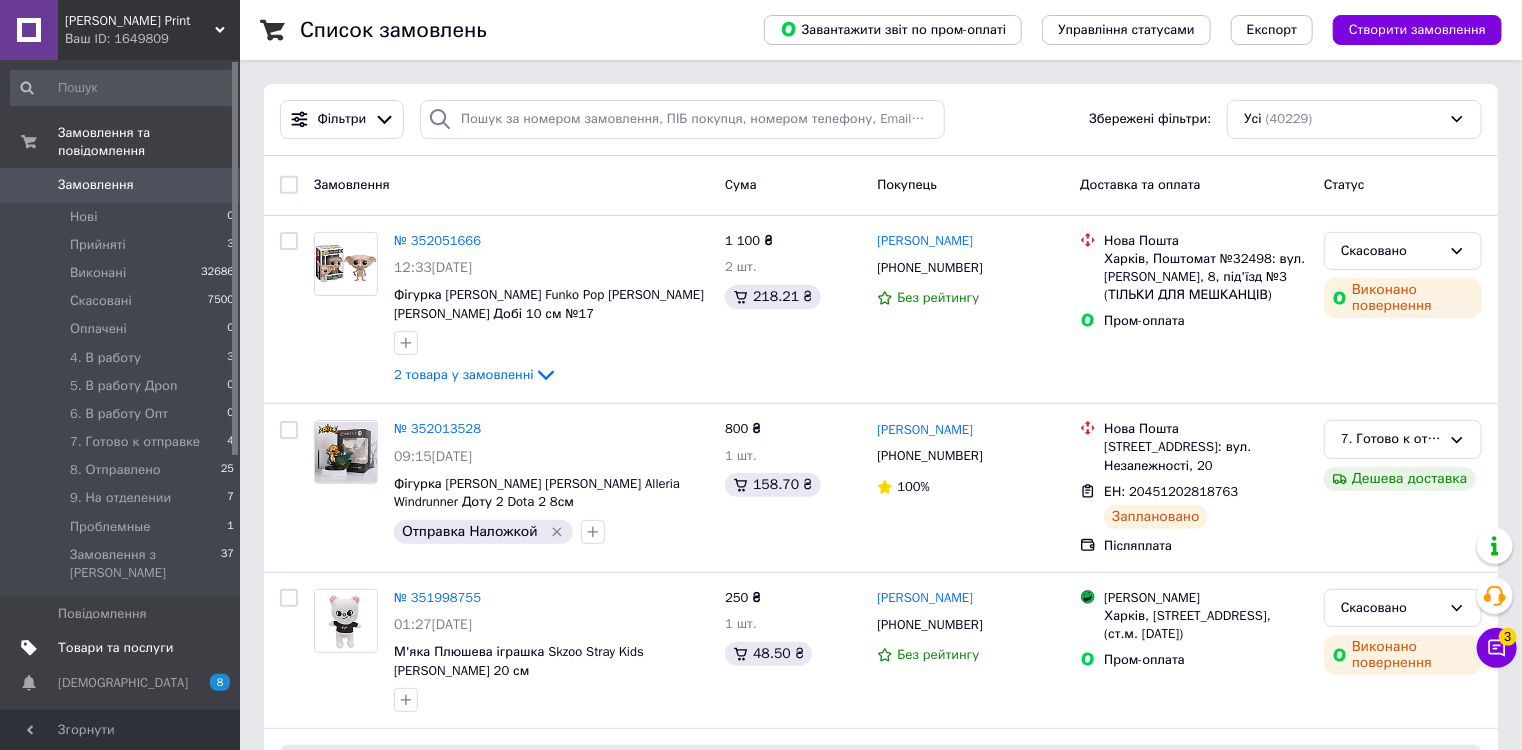 click on "Товари та послуги" at bounding box center (115, 648) 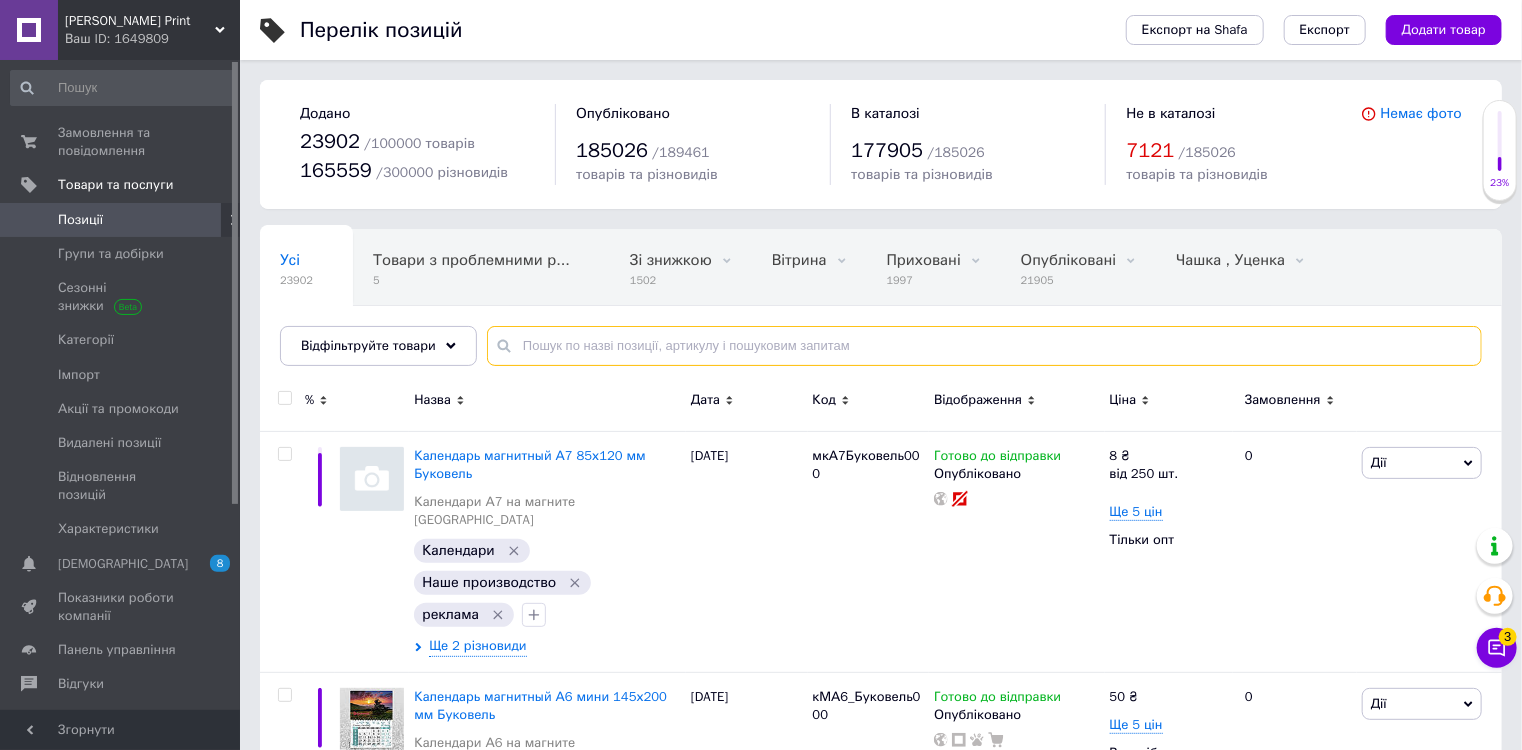 click at bounding box center [984, 346] 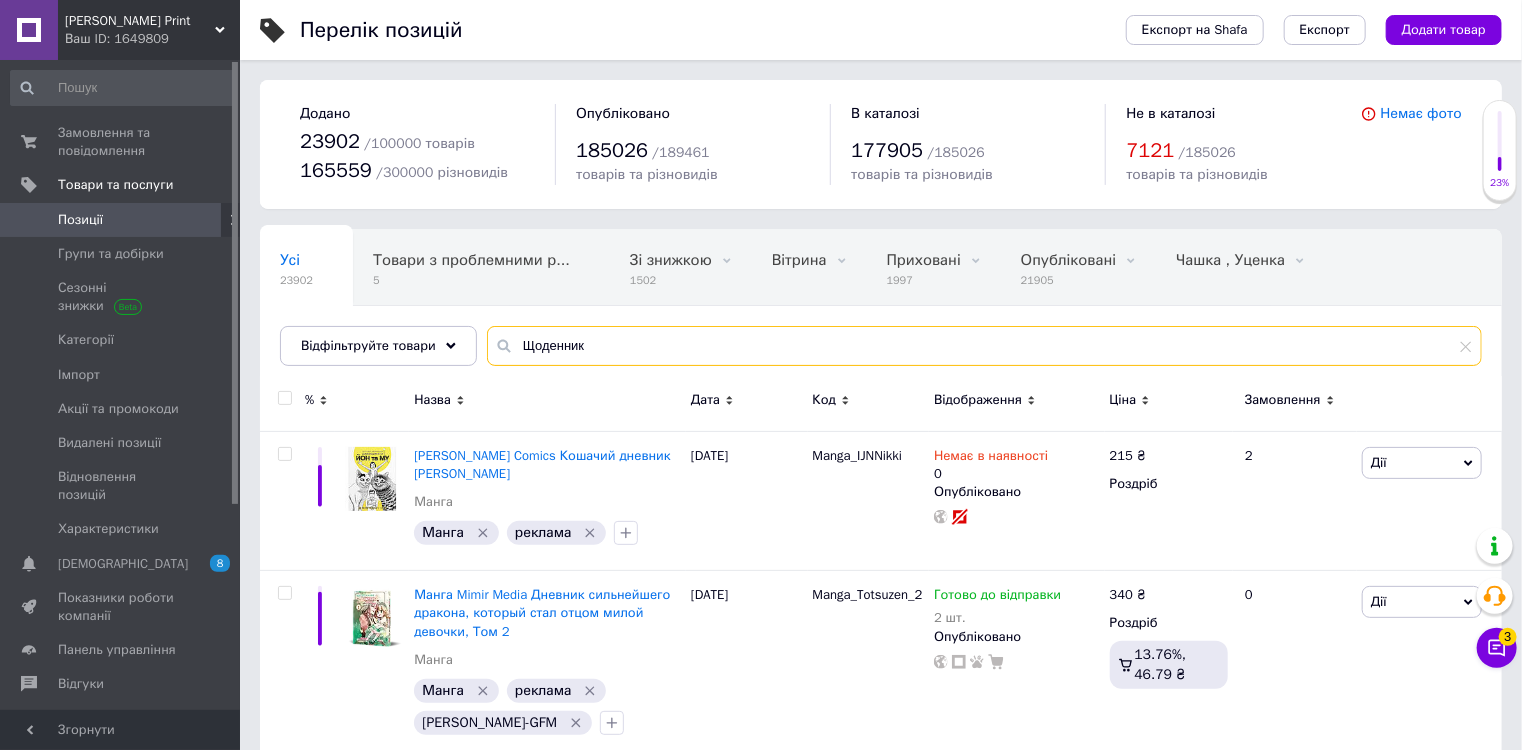 scroll, scrollTop: 144, scrollLeft: 0, axis: vertical 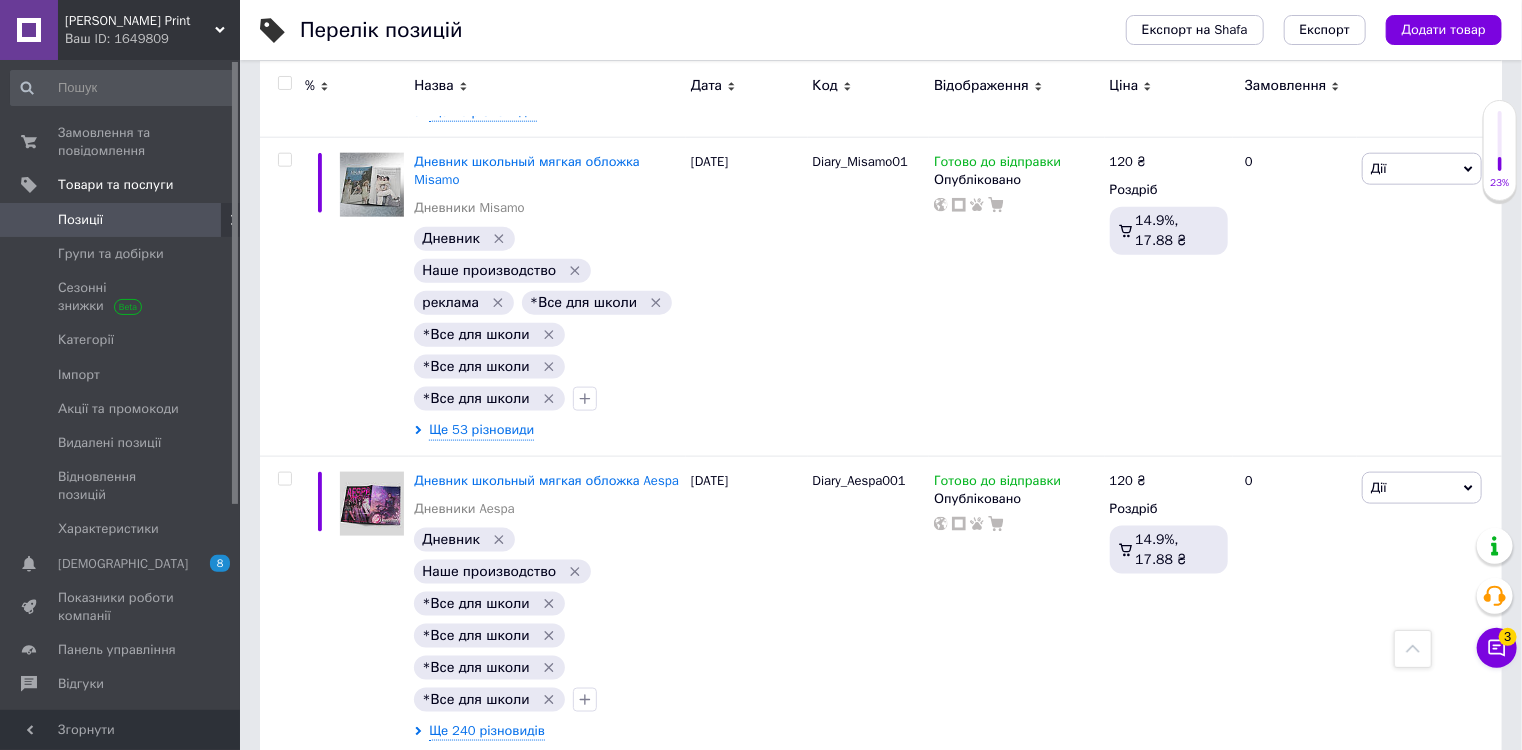type on "Щоденник" 